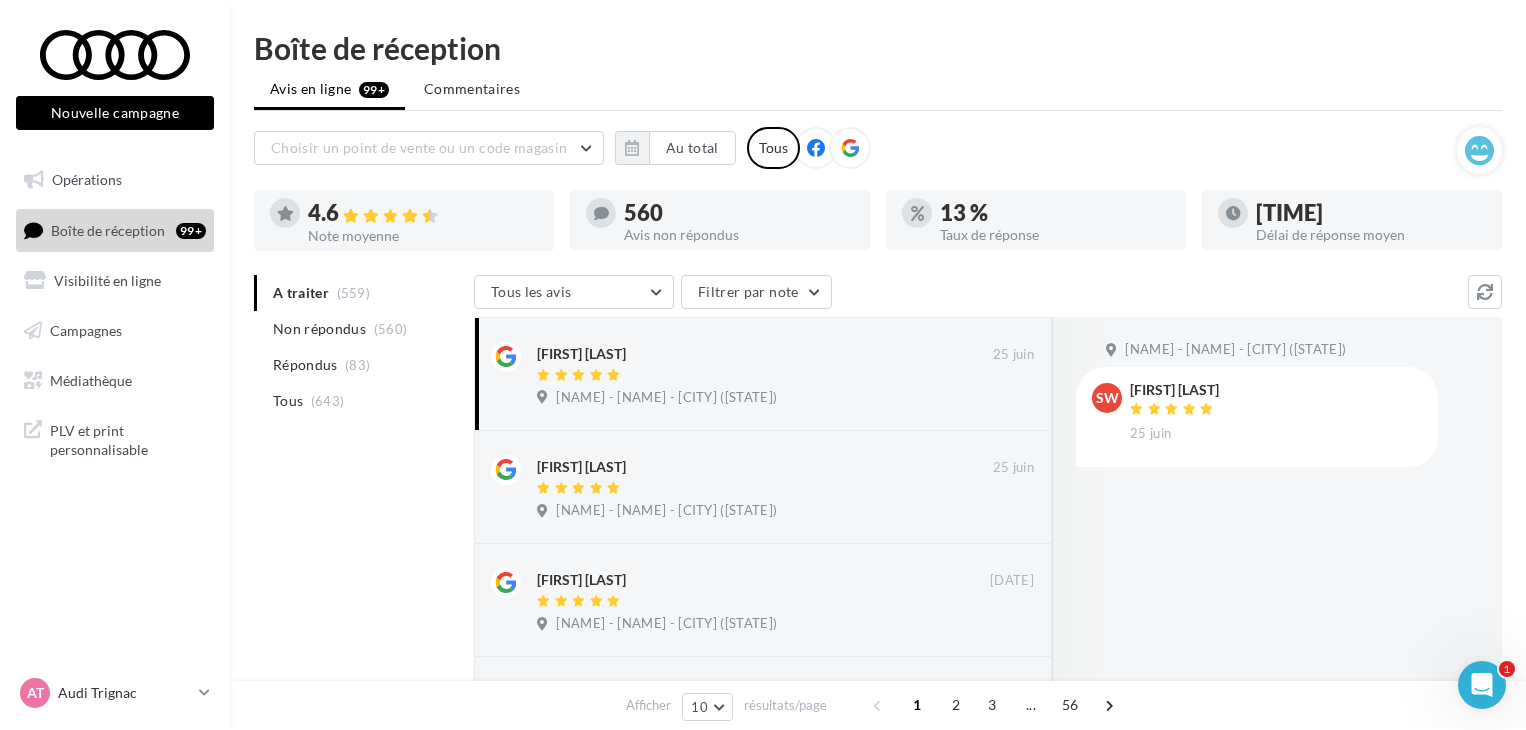 scroll, scrollTop: 0, scrollLeft: 0, axis: both 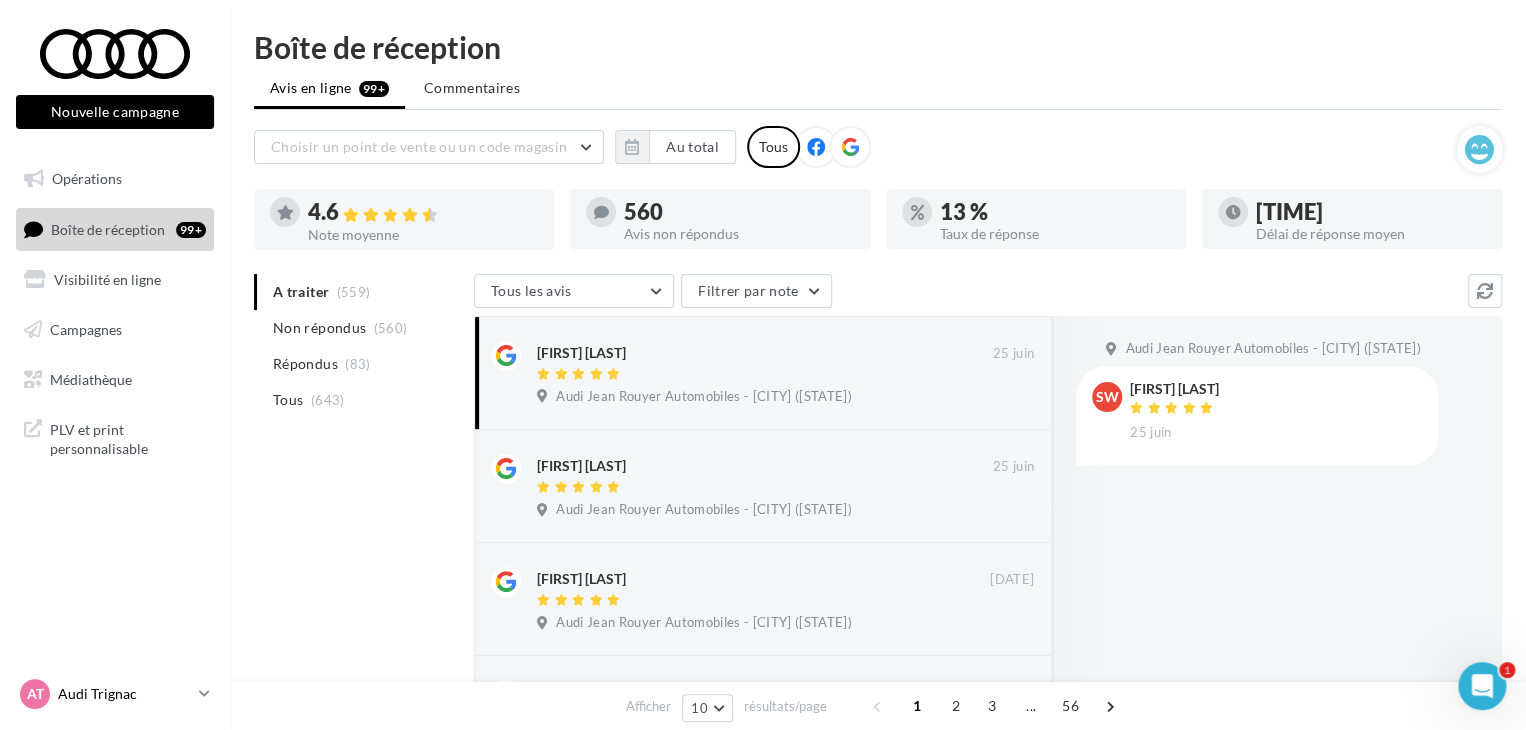 click on "Audi Trignac" at bounding box center [124, 694] 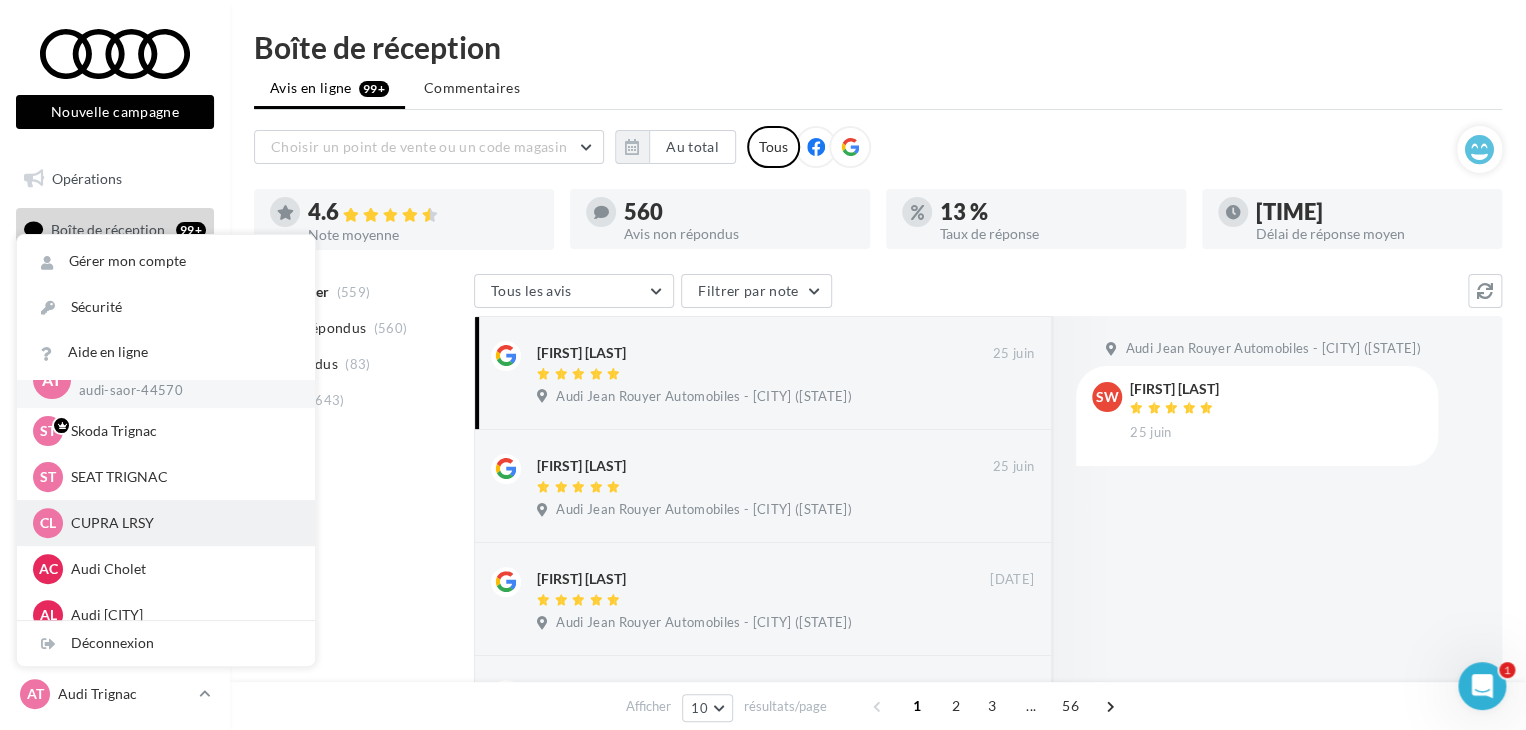 scroll, scrollTop: 34, scrollLeft: 0, axis: vertical 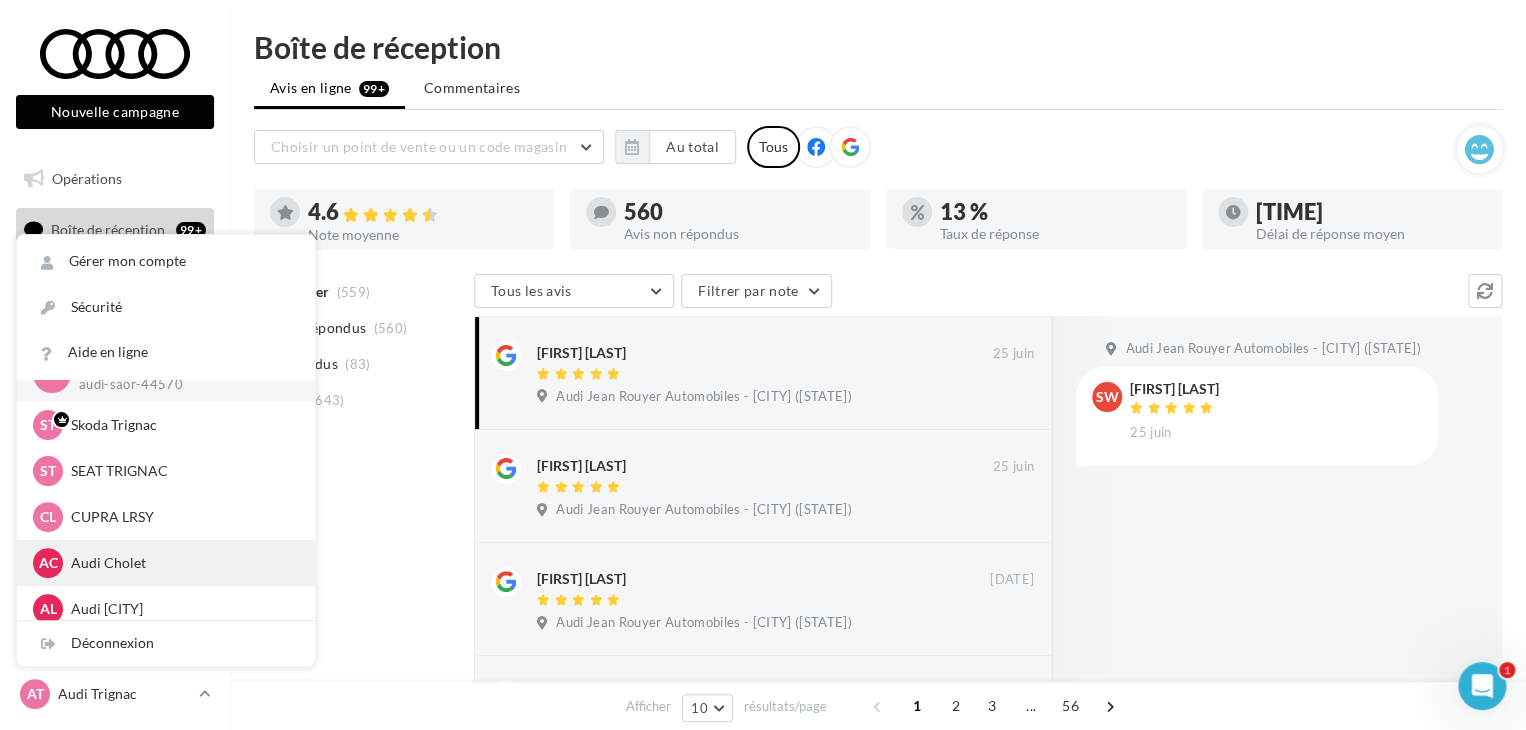 click on "AC     Audi Cholet   audi-saor-49300" at bounding box center (166, 563) 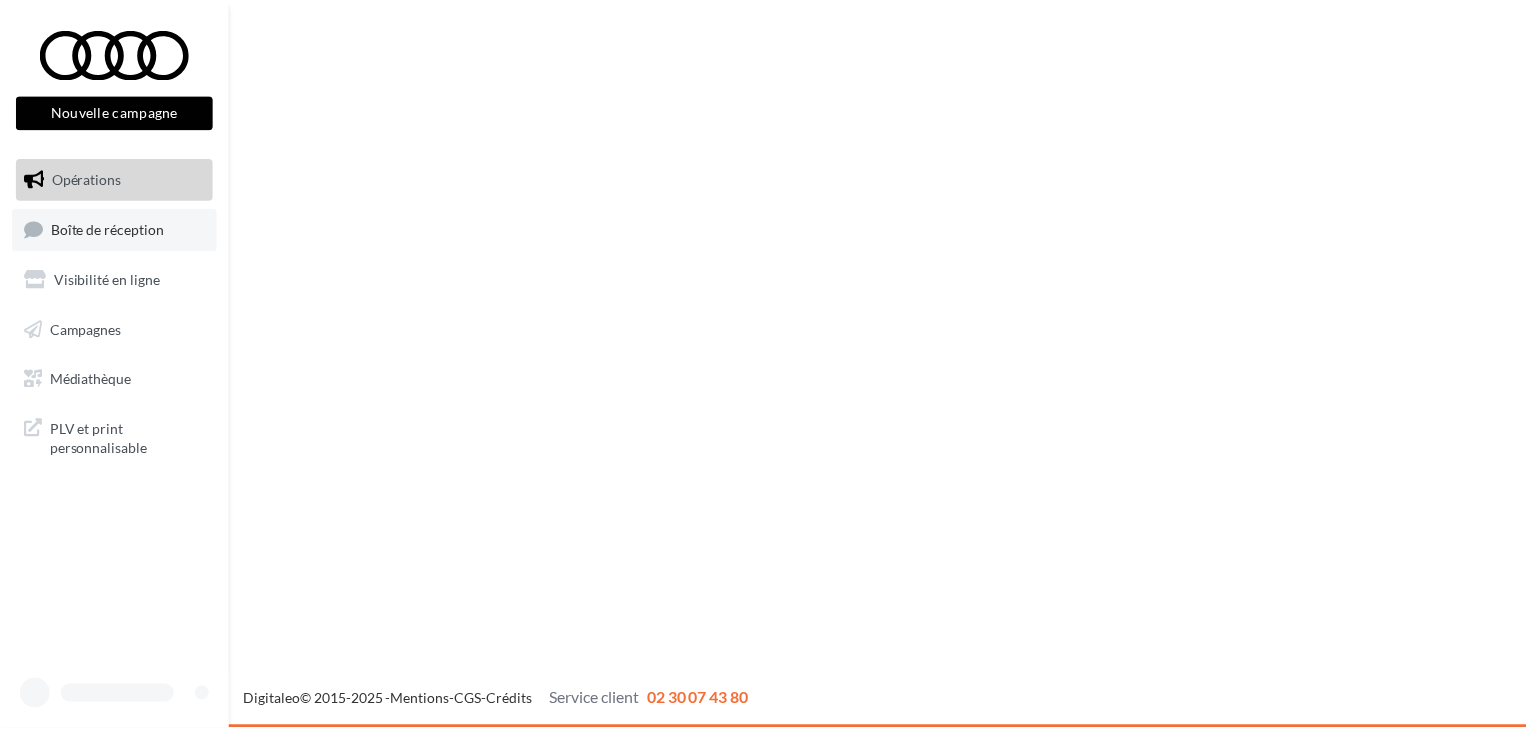 scroll, scrollTop: 0, scrollLeft: 0, axis: both 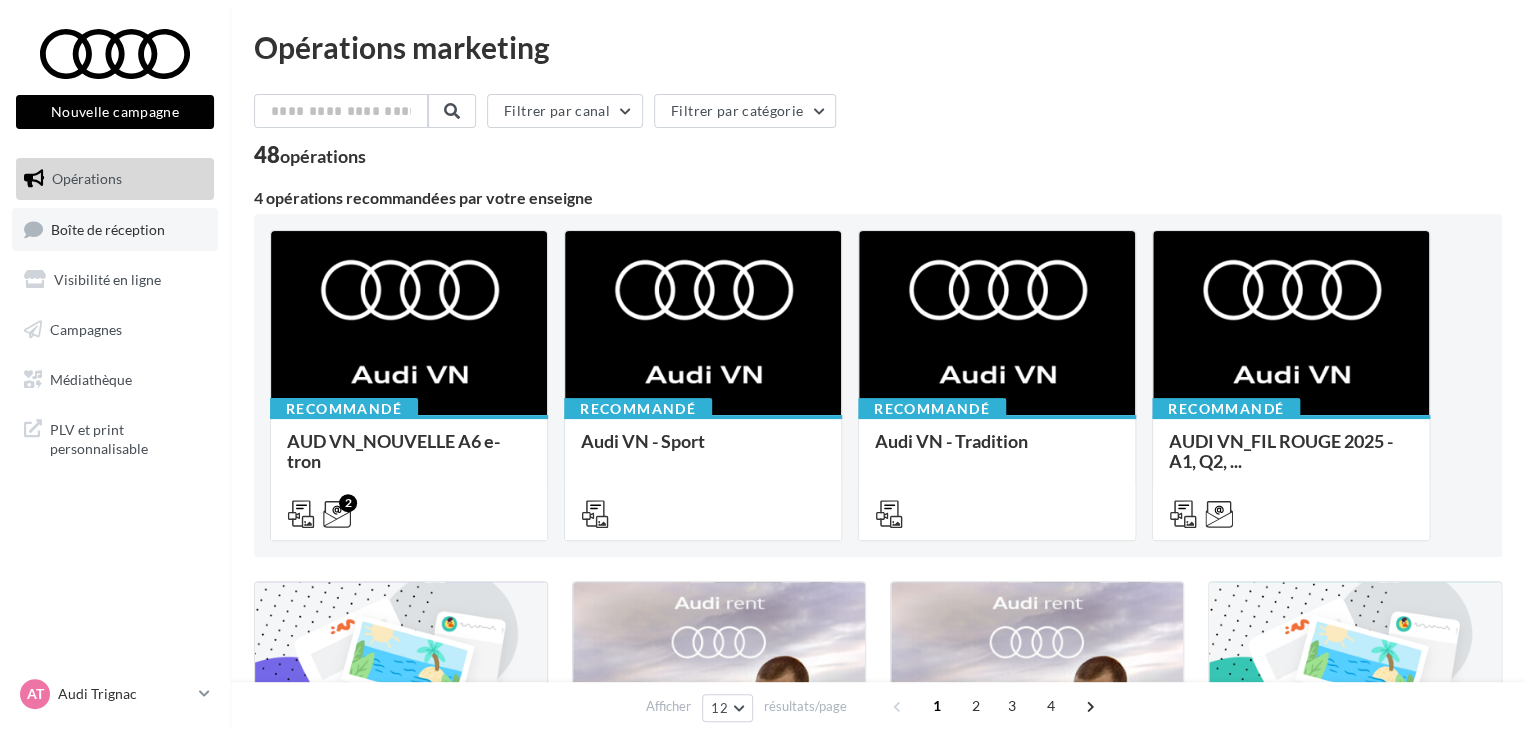 click on "Boîte de réception" at bounding box center (108, 228) 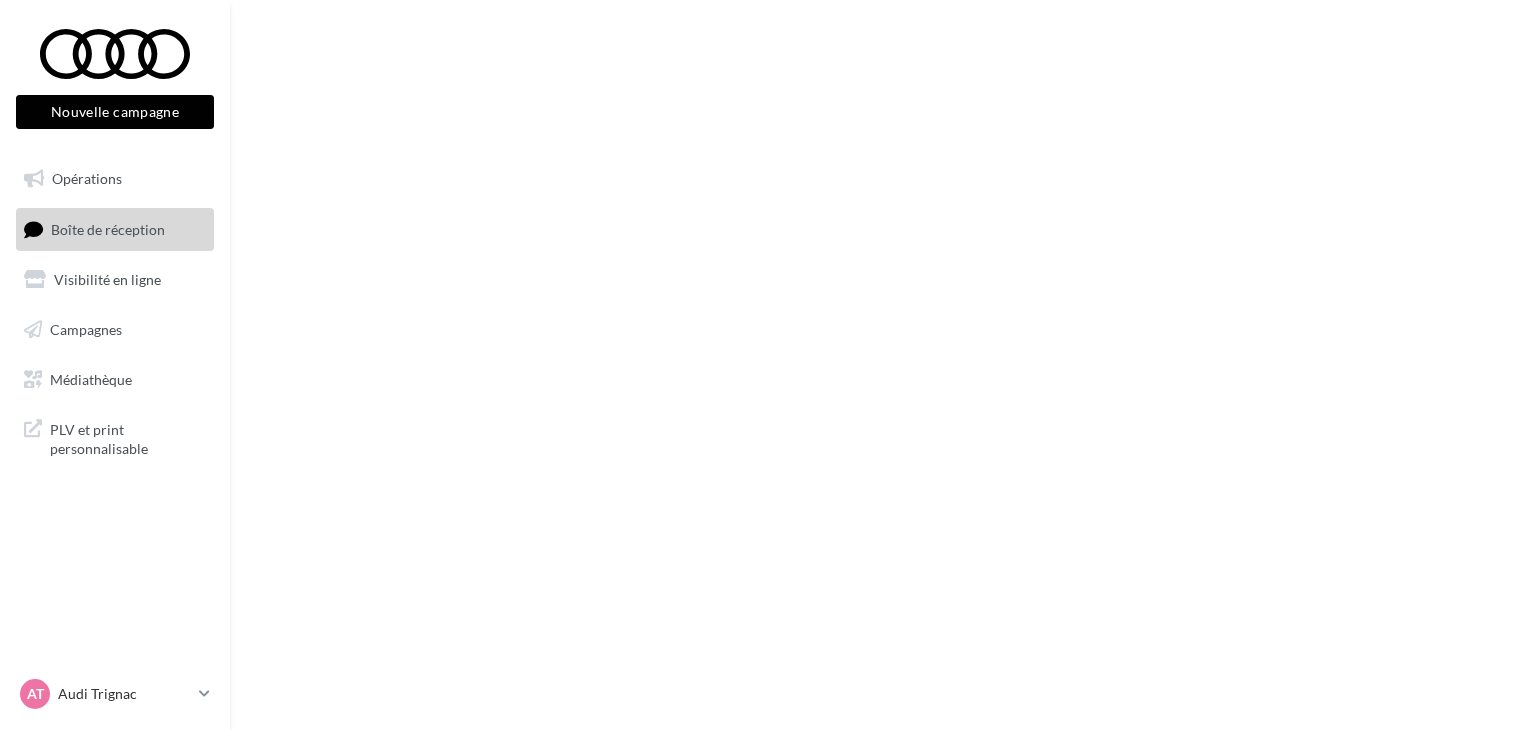 scroll, scrollTop: 0, scrollLeft: 0, axis: both 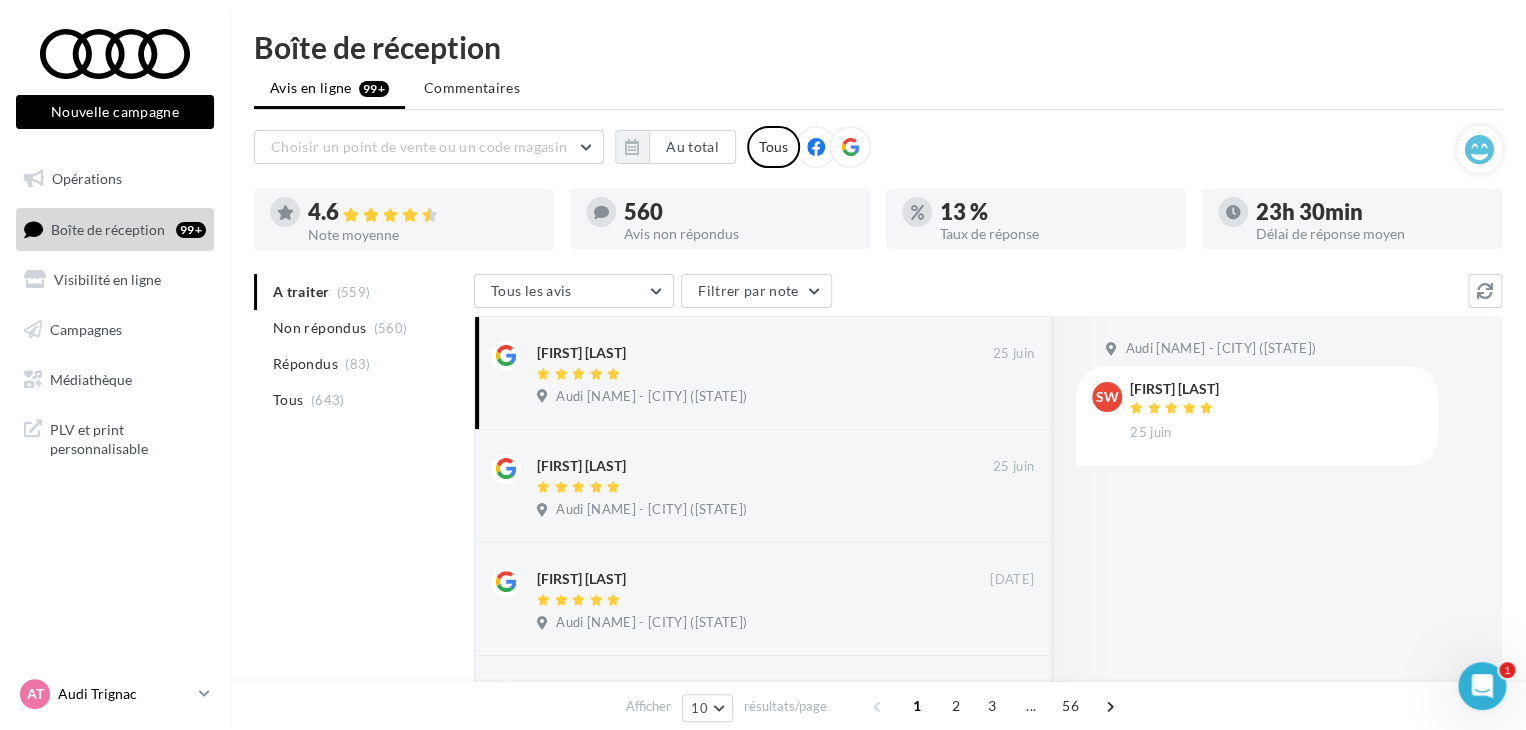 click on "AT     [BRAND] [CITY]   [BRAND]-[CITY]-[CODE]" at bounding box center [115, 694] 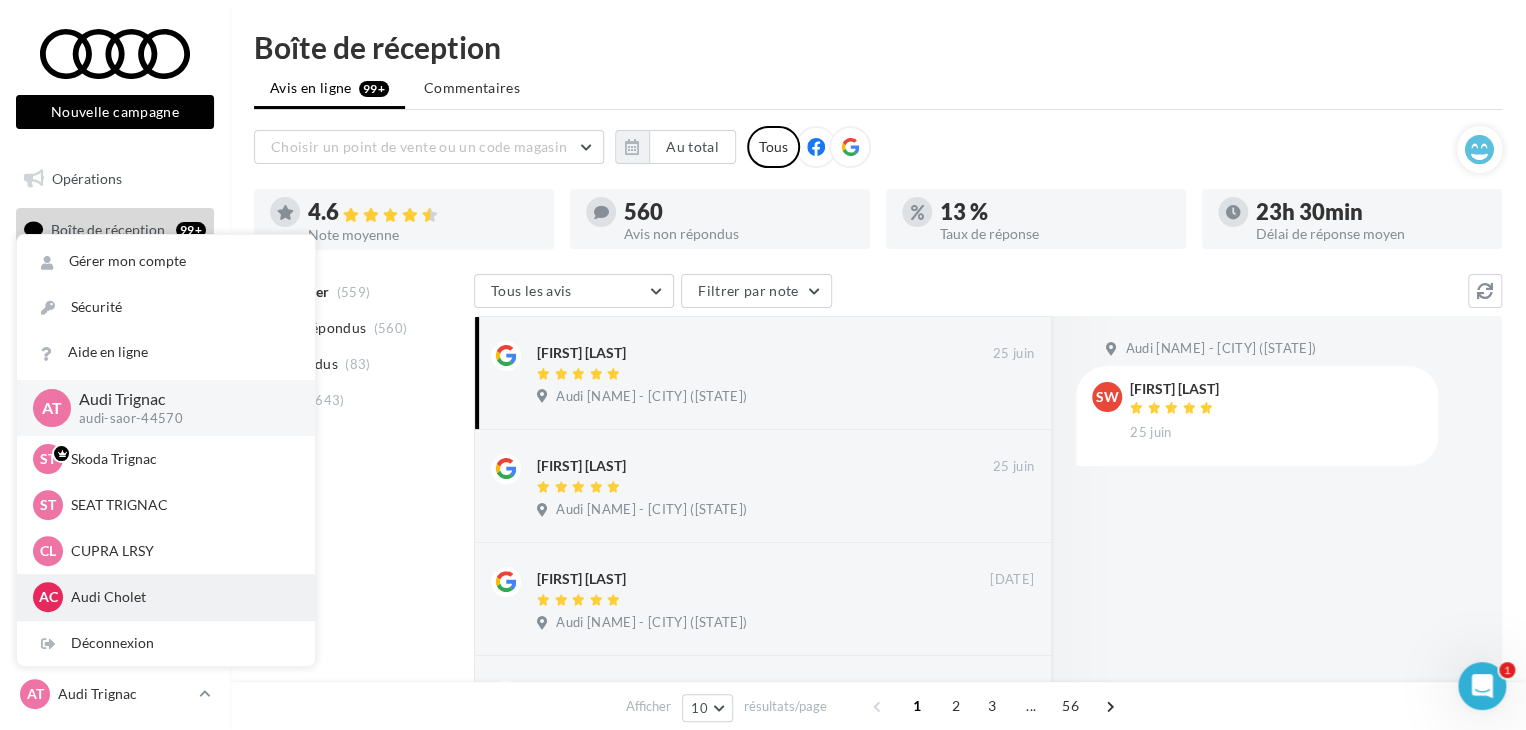click on "Audi Cholet" at bounding box center [181, 597] 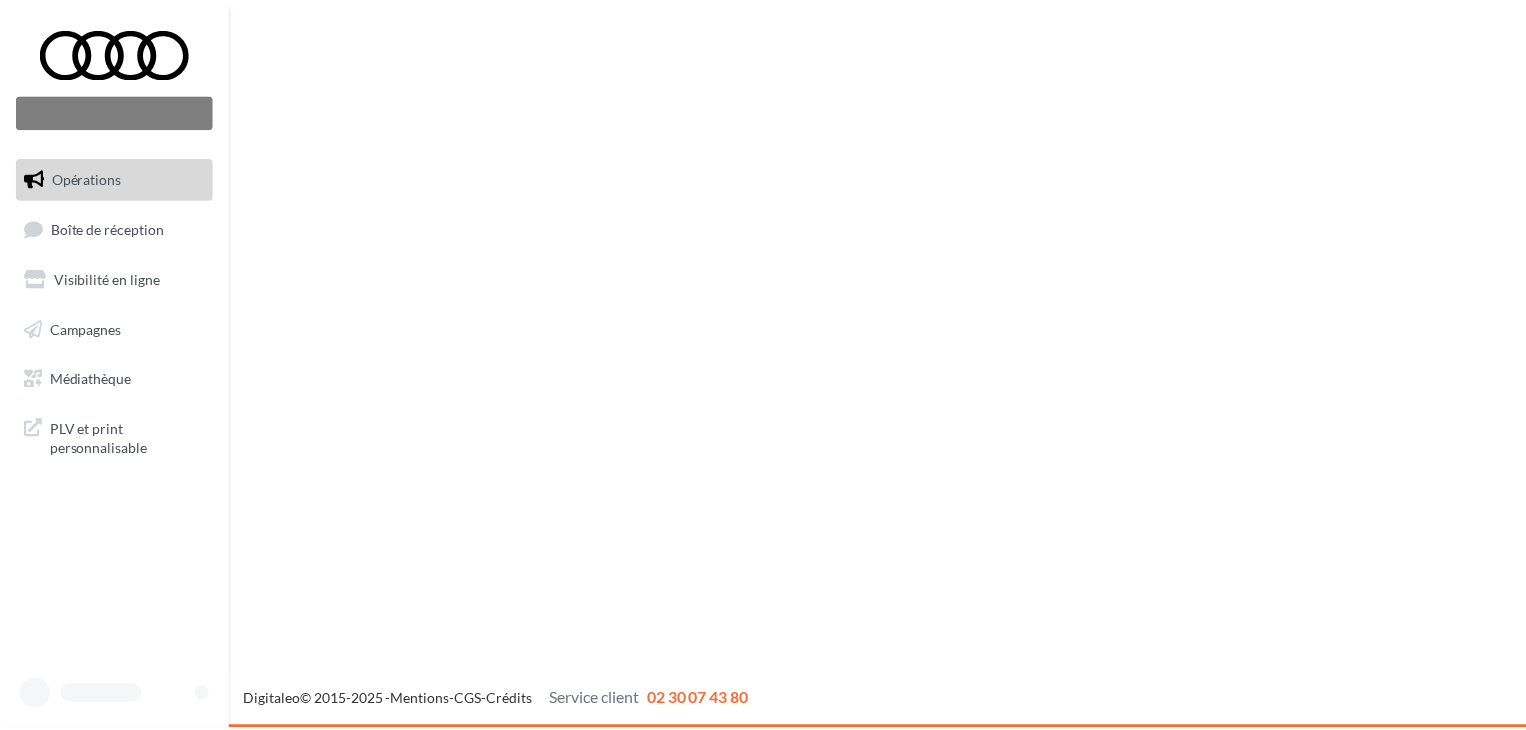 scroll, scrollTop: 0, scrollLeft: 0, axis: both 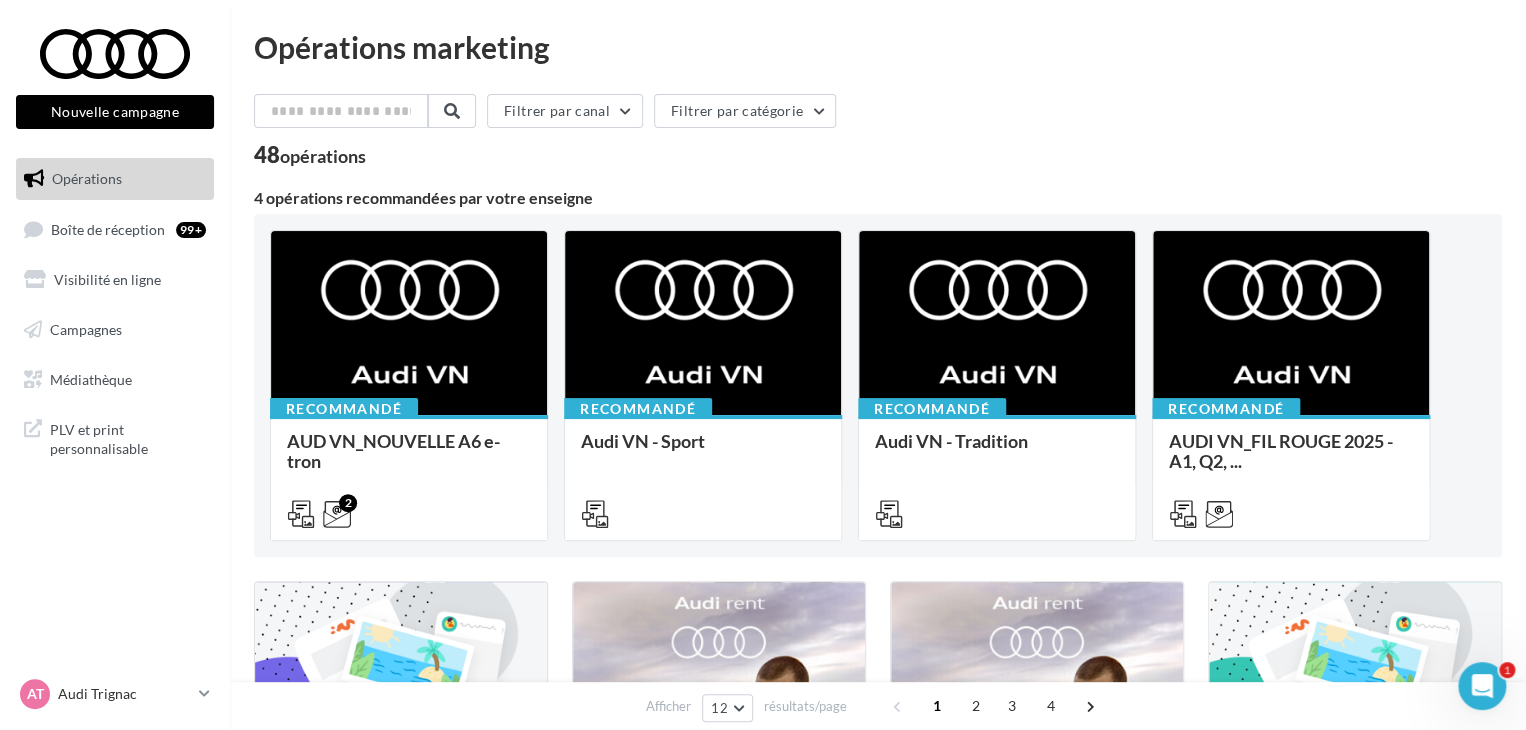 click on "AT     [BRAND] [CITY]   [BRAND]-[CITY]-[CODE]" at bounding box center [115, 702] 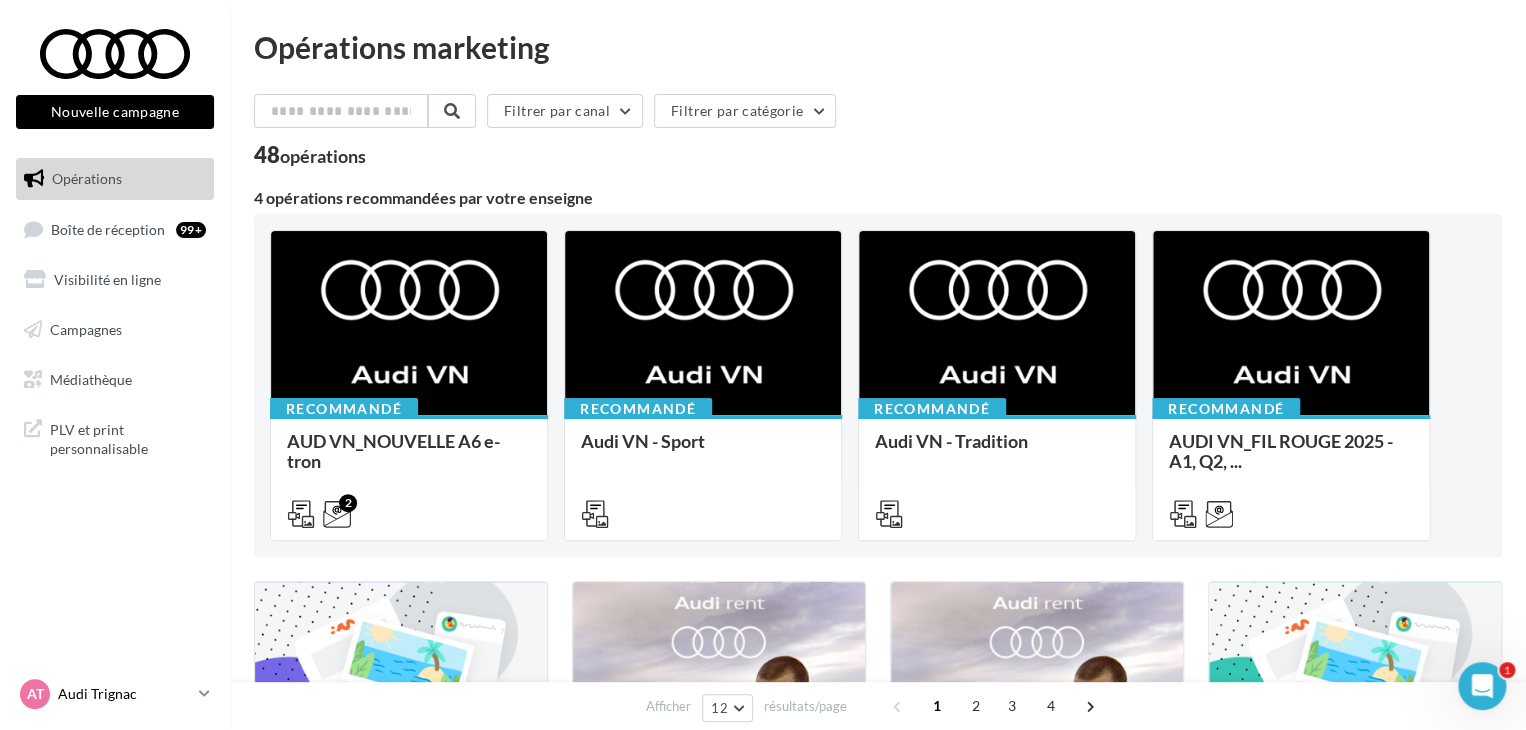 click on "Audi Trignac" at bounding box center [124, 694] 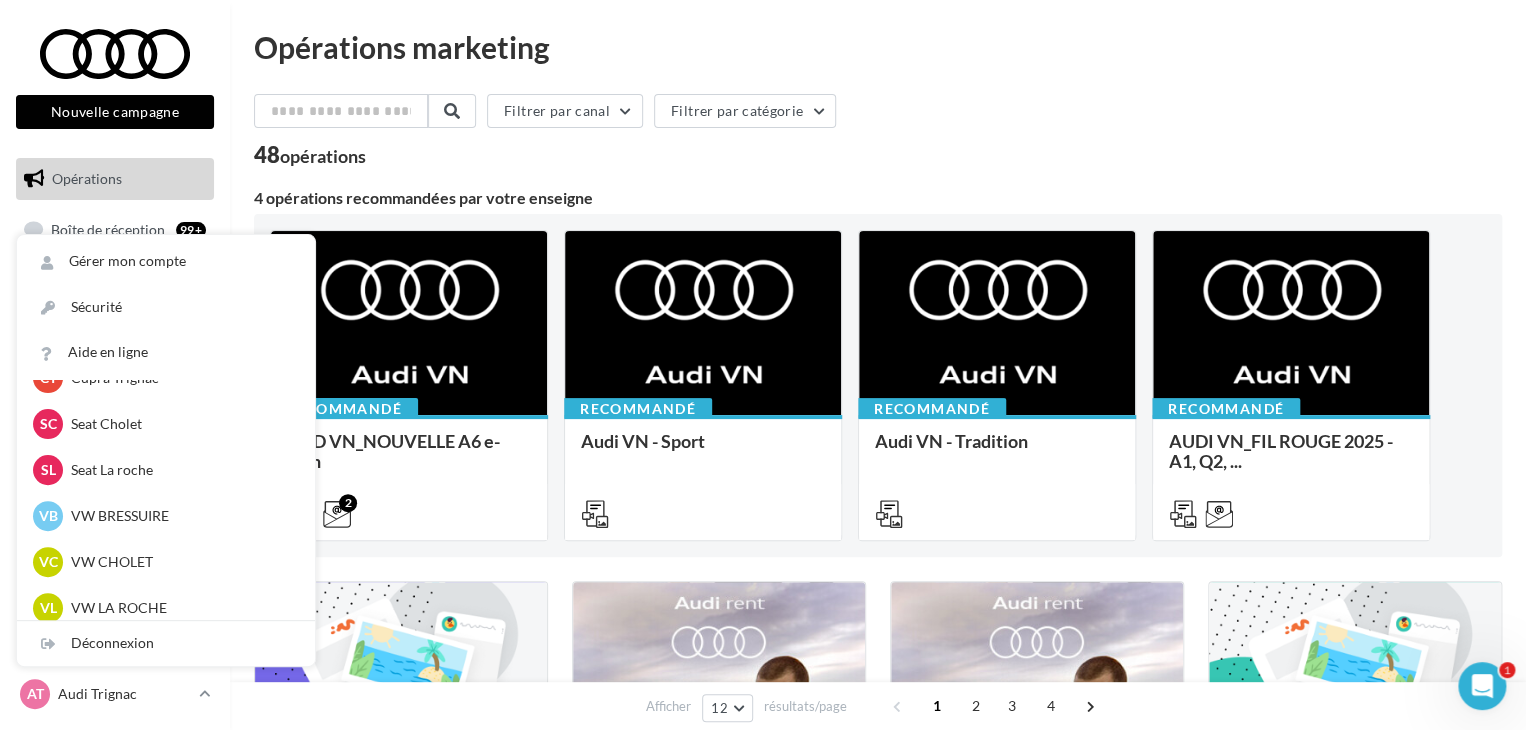 scroll, scrollTop: 352, scrollLeft: 0, axis: vertical 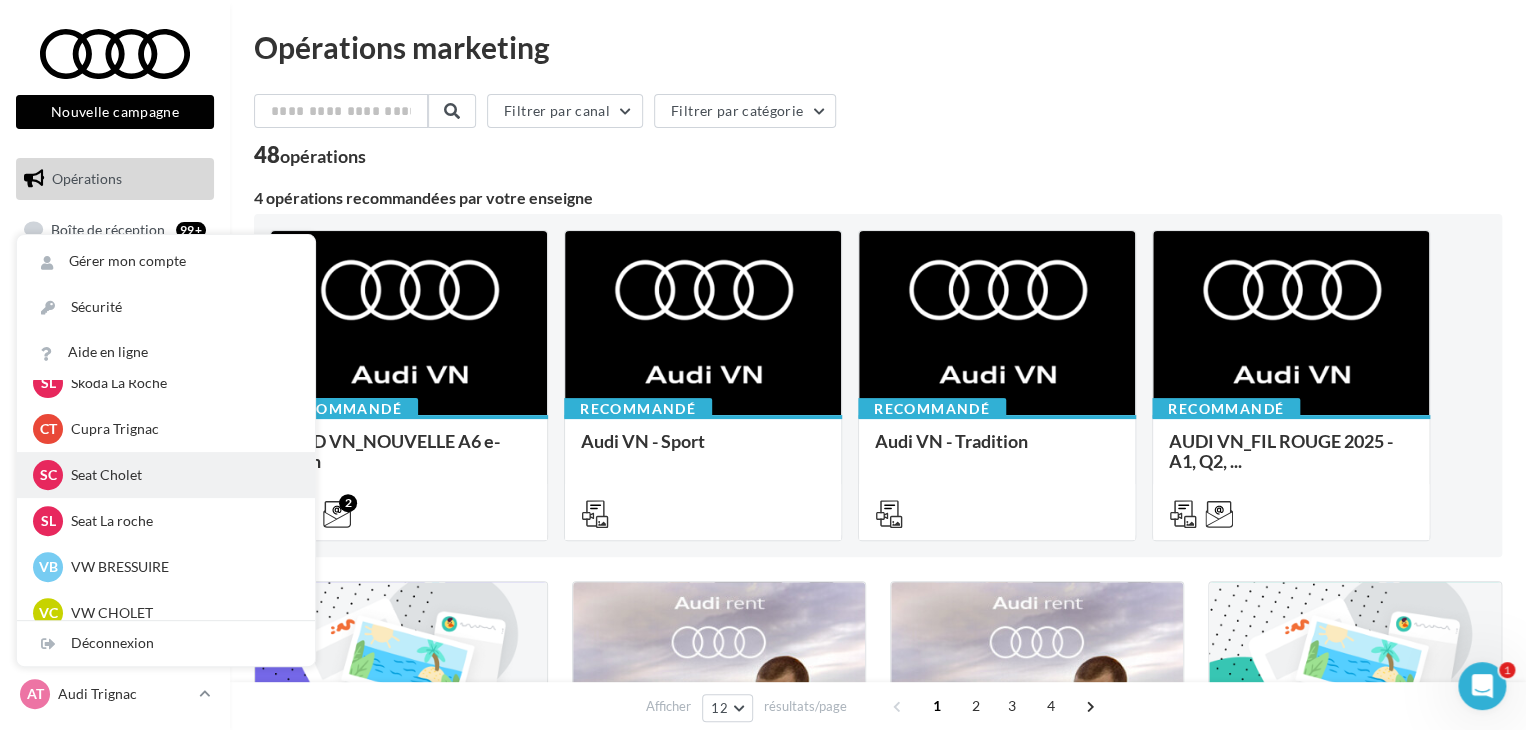 click on "SC     Seat Cholet   seat-cholet" at bounding box center (166, 475) 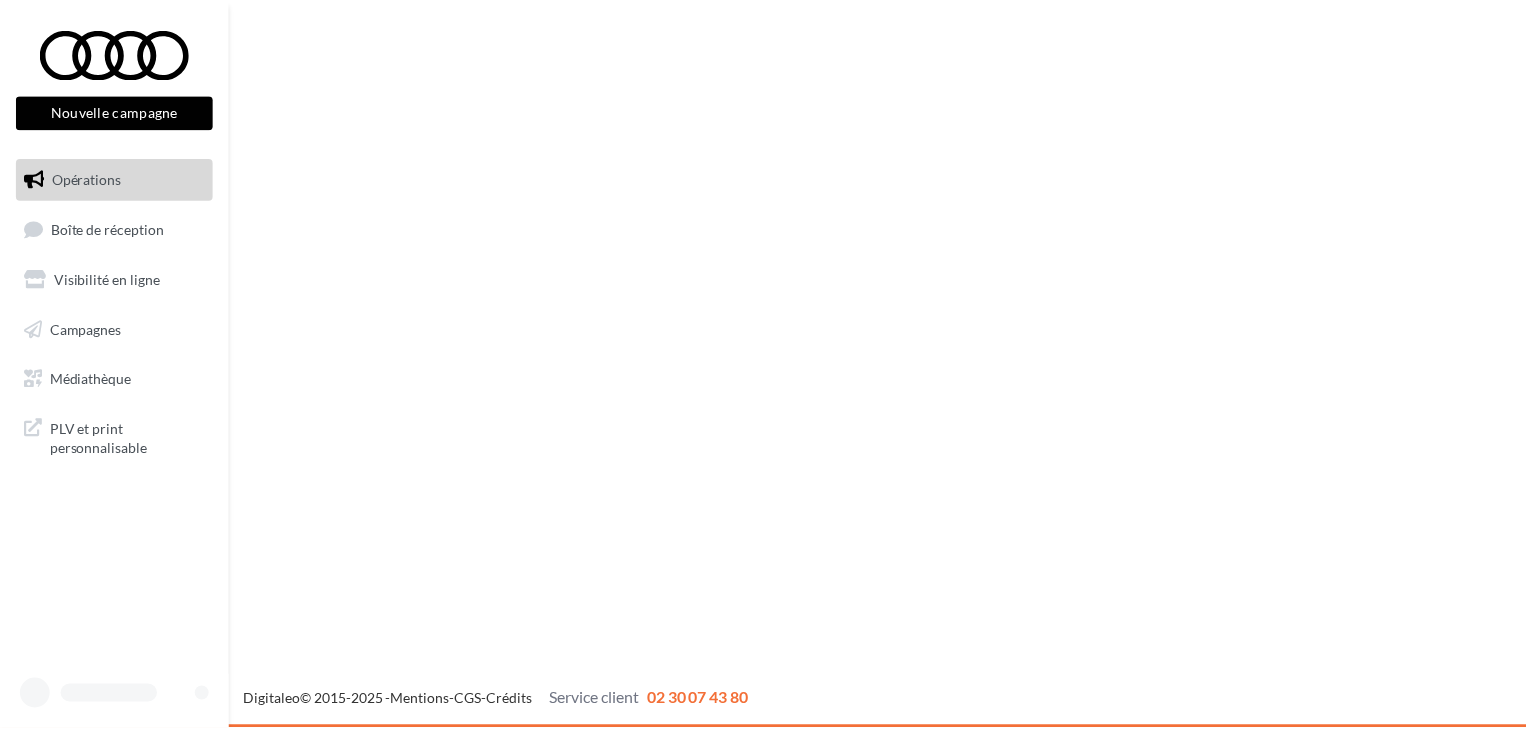 scroll, scrollTop: 0, scrollLeft: 0, axis: both 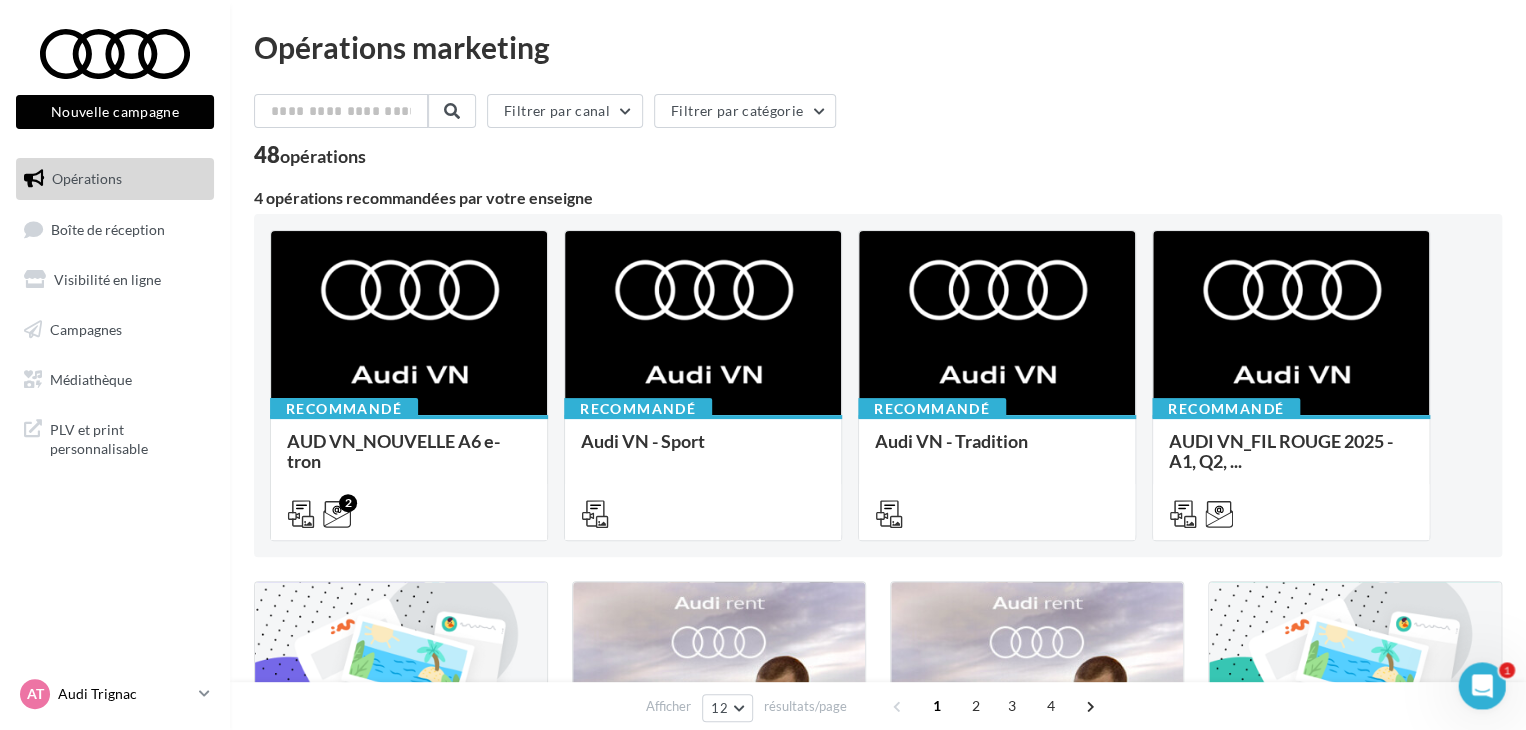 click on "AT     [BRAND] [CITY]   [BRAND]-[CITY]-[CODE]" at bounding box center [105, 694] 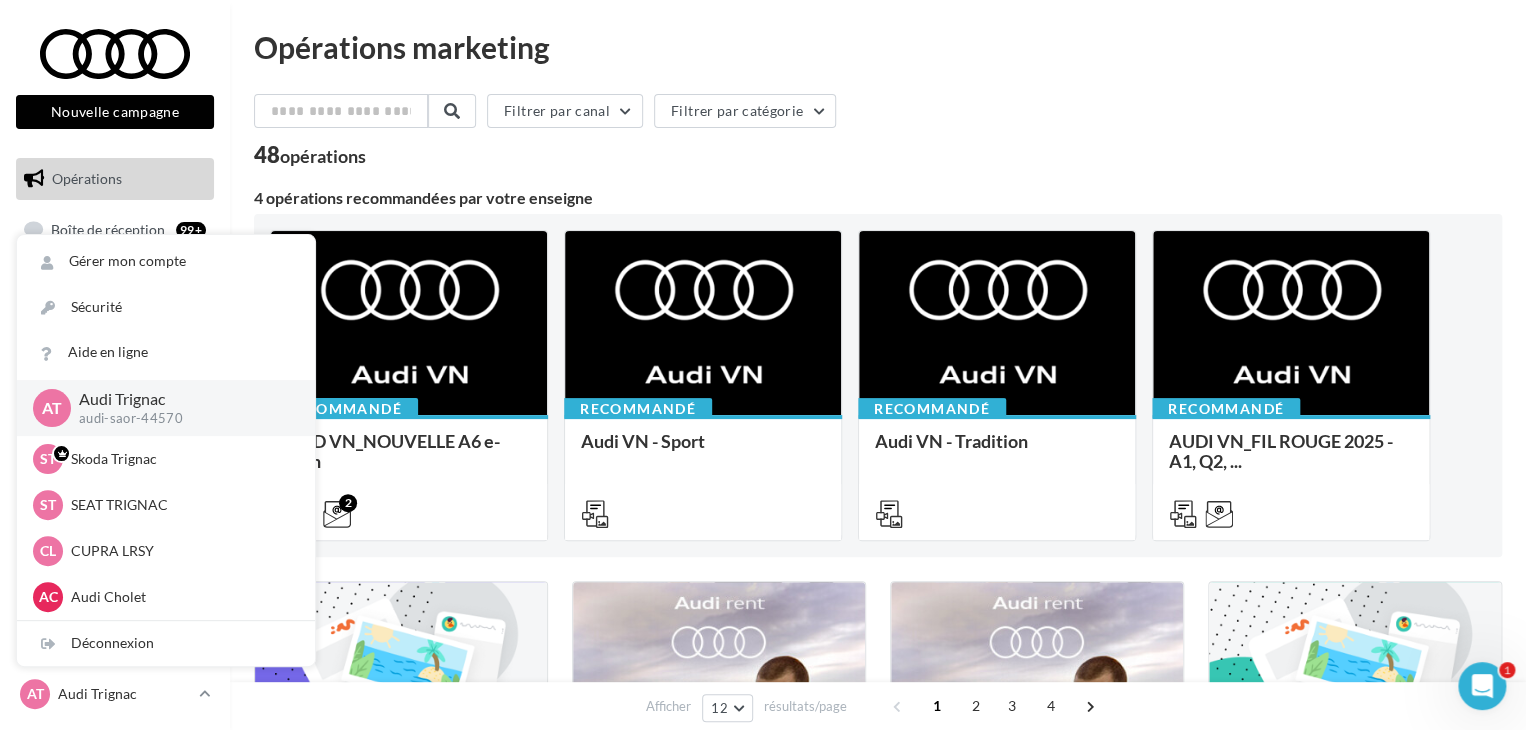 click on "Audi Trignac" at bounding box center (181, 399) 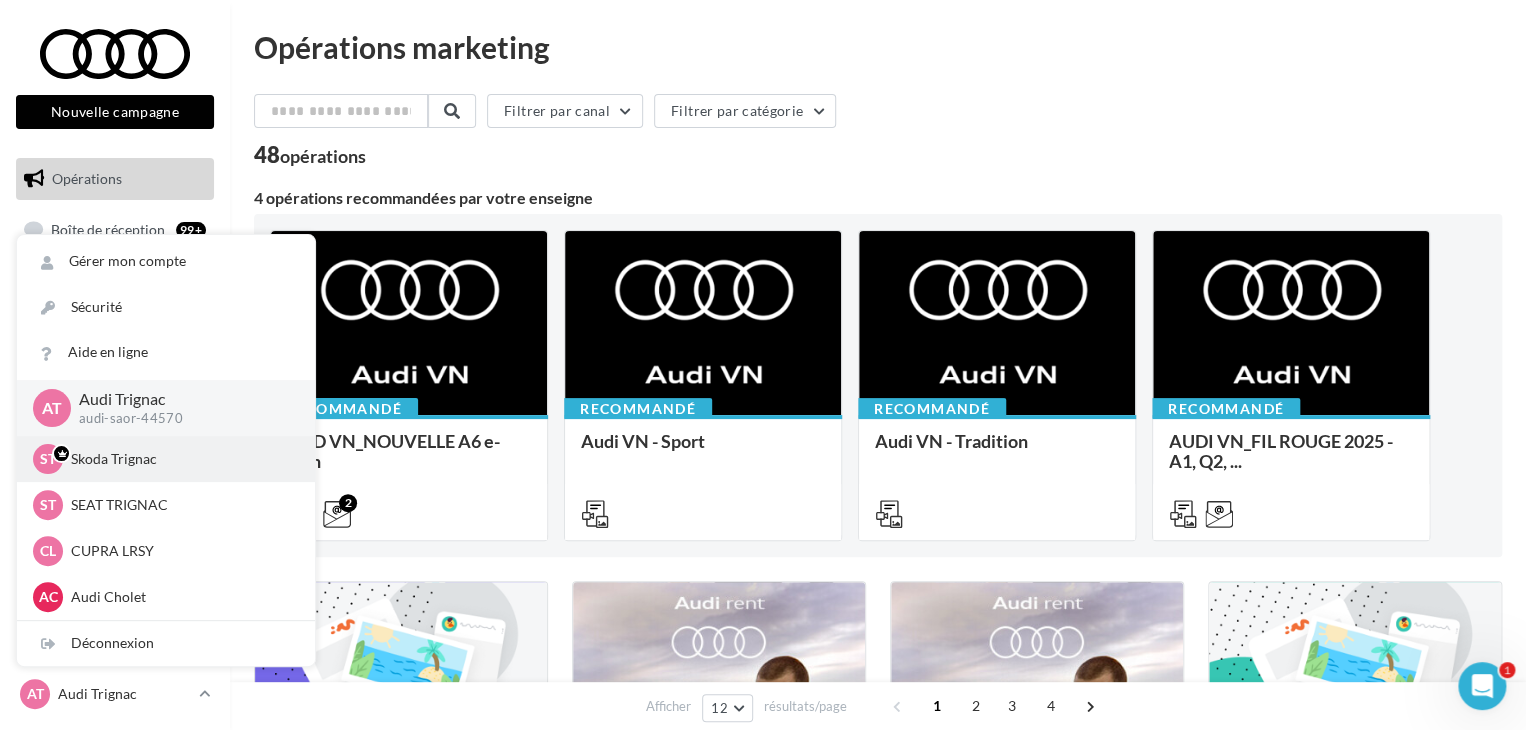 click on "ST     [BRAND] [CITY]   [BRAND]-[CITY]-[CODE]" at bounding box center [166, 459] 